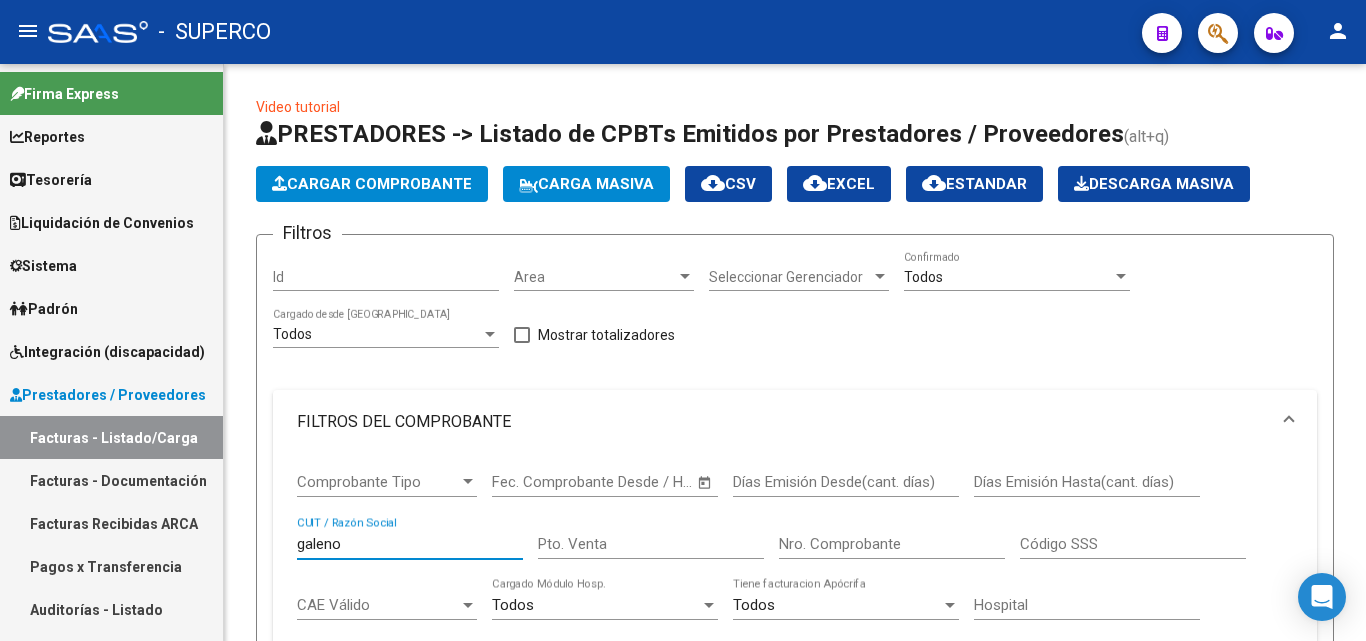 scroll, scrollTop: 0, scrollLeft: 0, axis: both 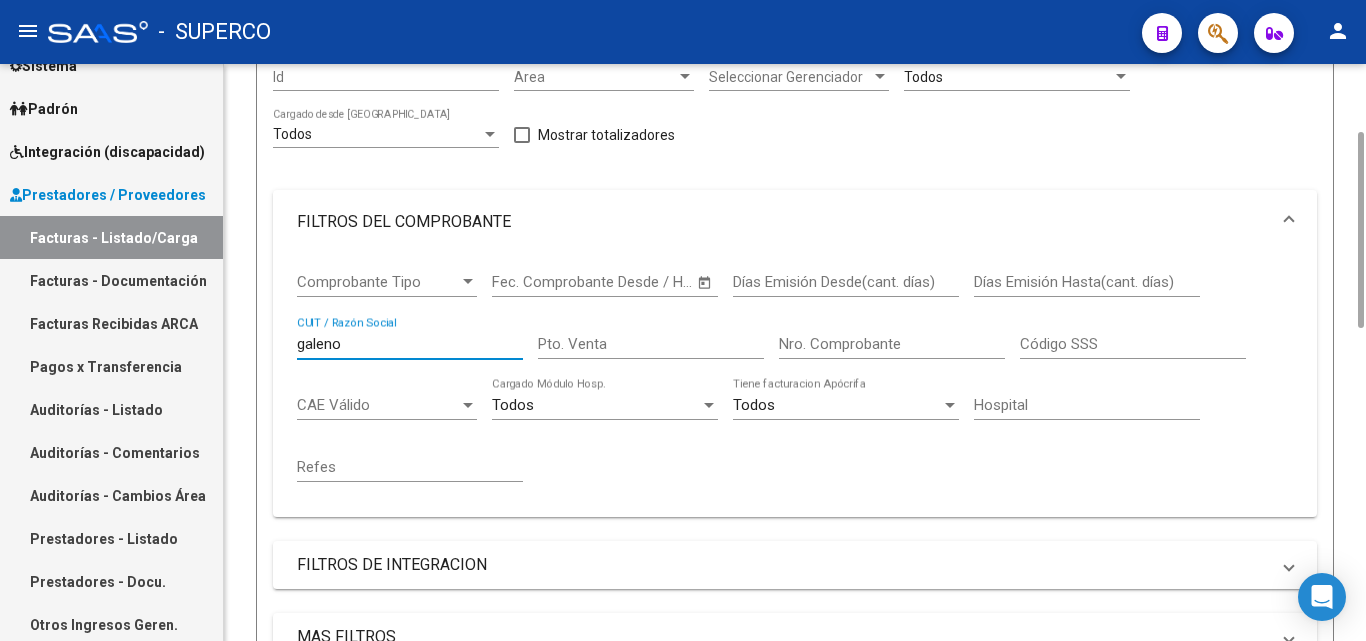 drag, startPoint x: 397, startPoint y: 342, endPoint x: 281, endPoint y: 342, distance: 116 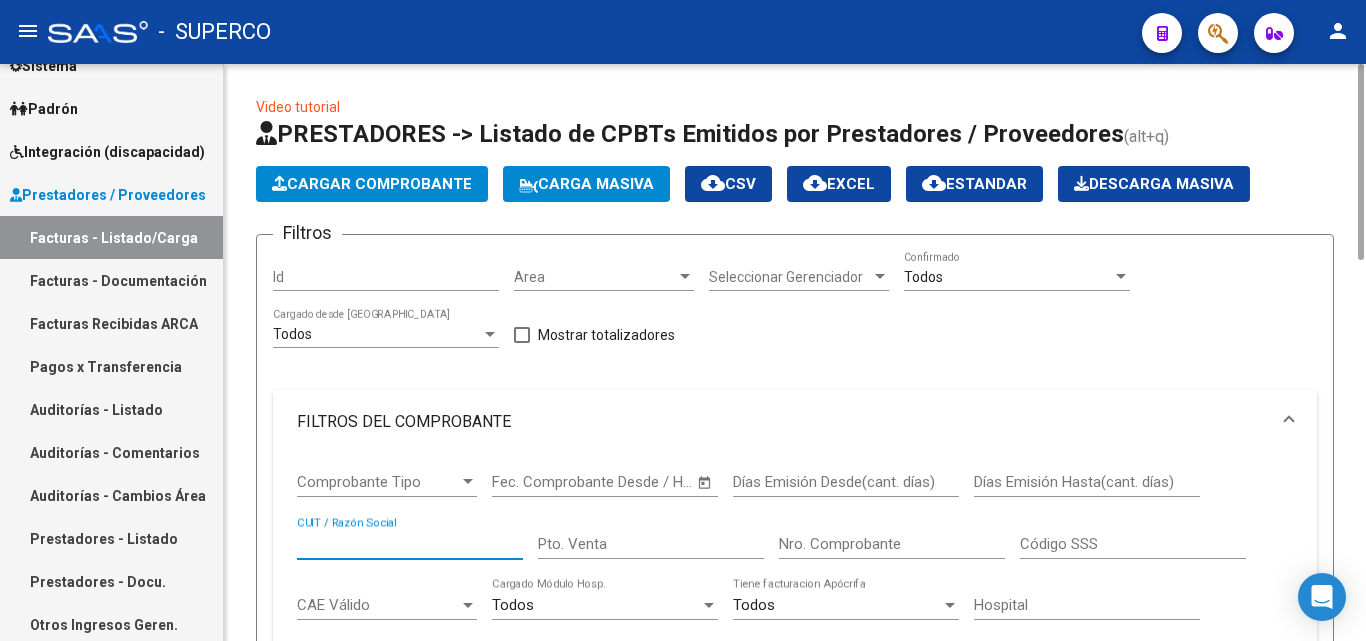 scroll, scrollTop: 200, scrollLeft: 0, axis: vertical 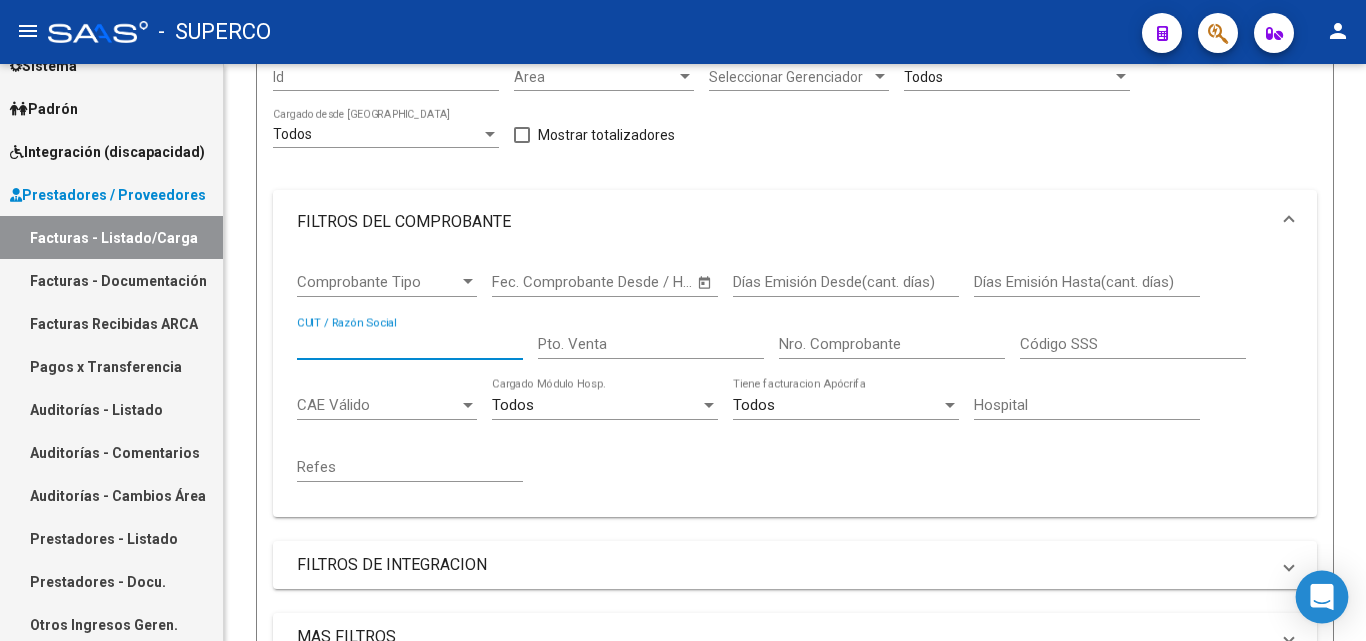 type 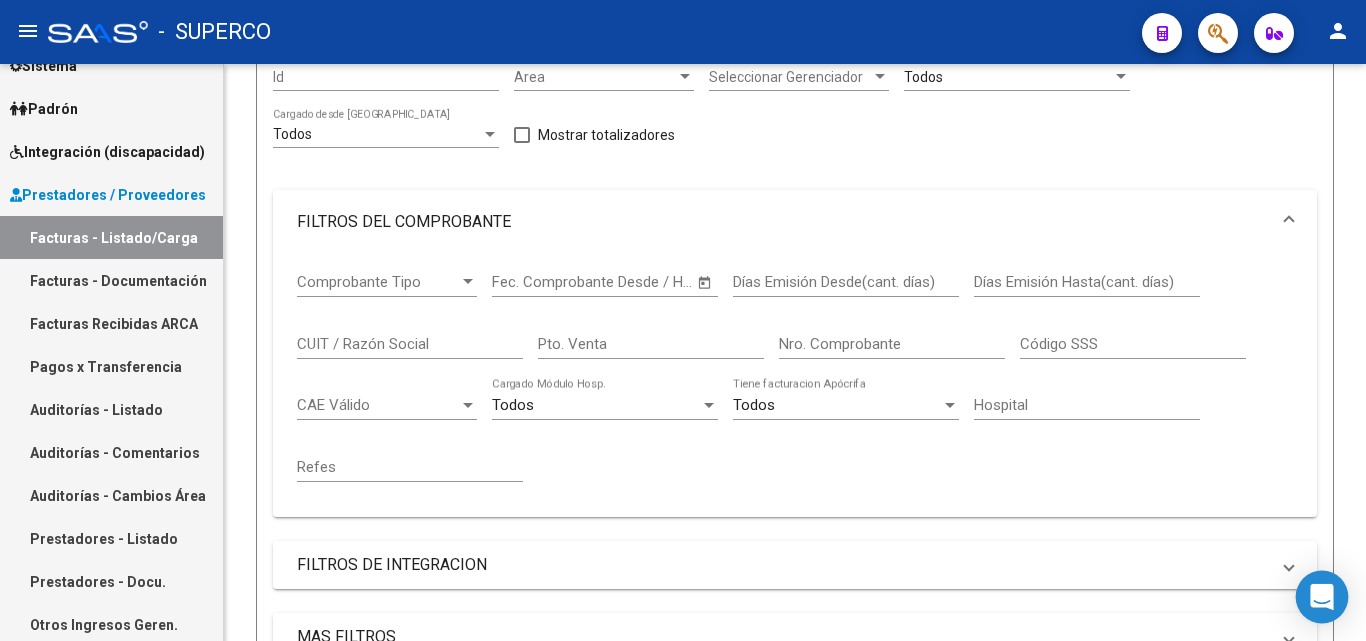 click 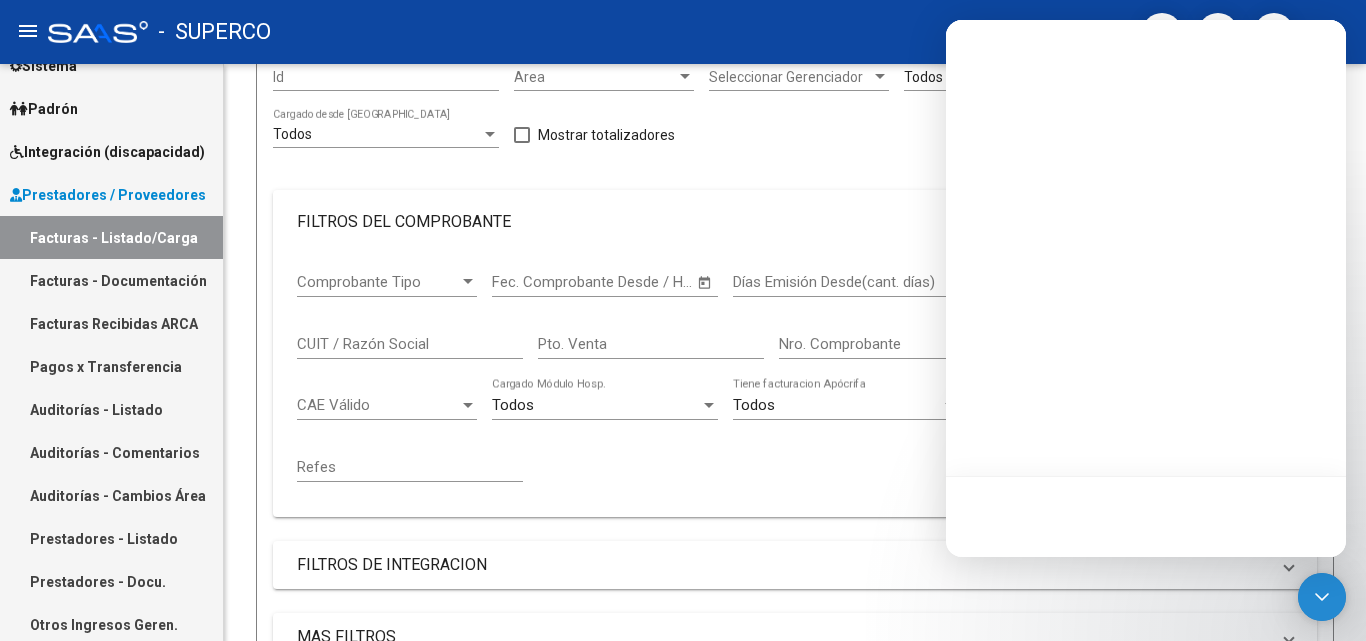 scroll, scrollTop: 0, scrollLeft: 0, axis: both 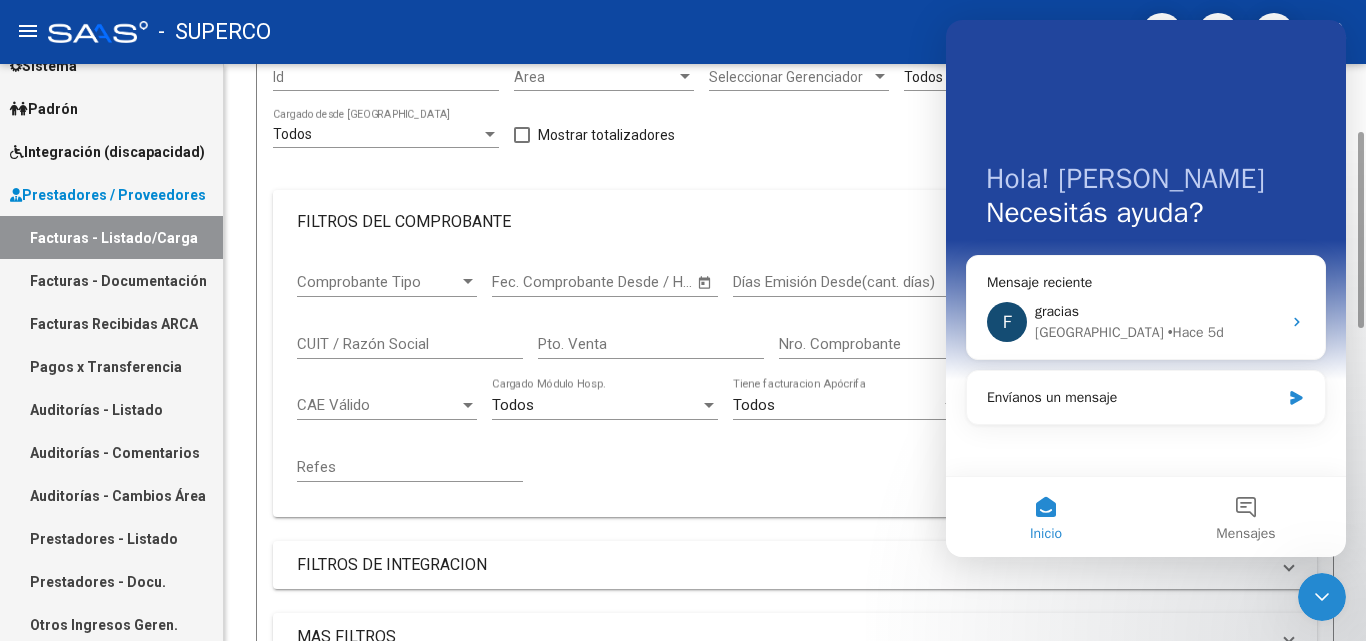 click on "Comprobante Tipo Comprobante Tipo Start date – Fec. Comprobante Desde / Hasta Días Emisión Desde(cant. días) Días Emisión Hasta(cant. días) CUIT / Razón Social Pto. Venta Nro. Comprobante Código SSS CAE Válido CAE Válido Todos  Cargado Módulo Hosp. Todos  Tiene facturacion Apócrifa Hospital Refes" at bounding box center [795, 377] 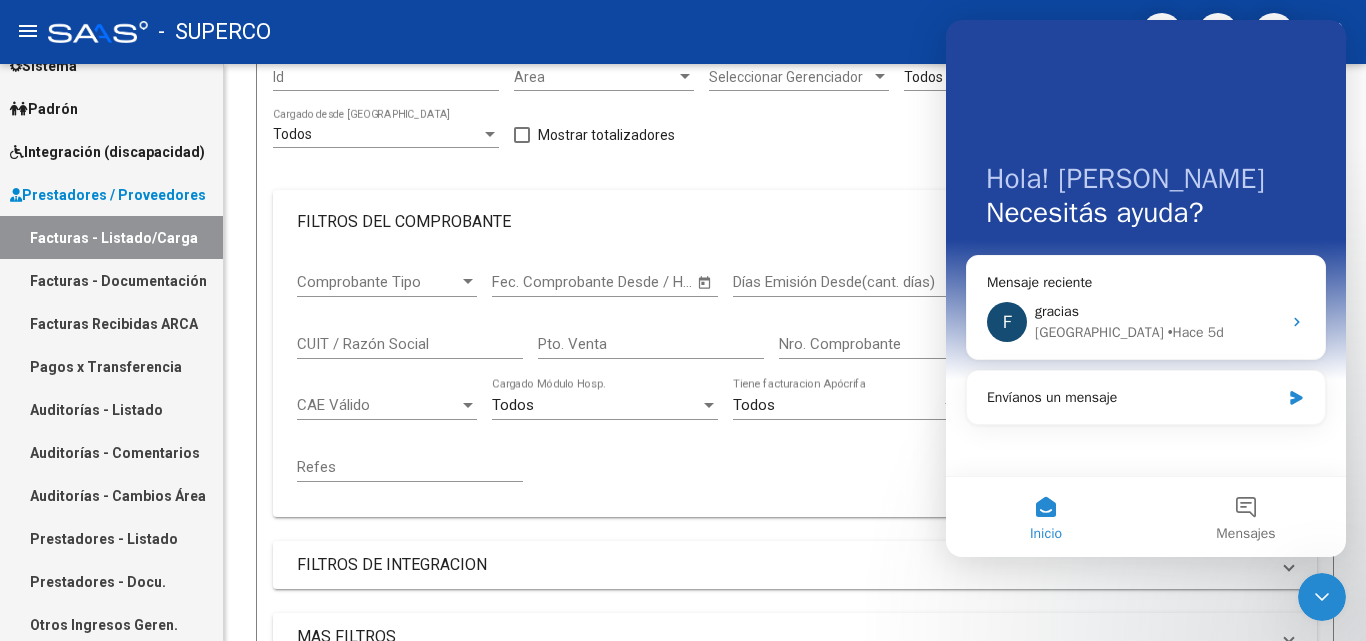 click 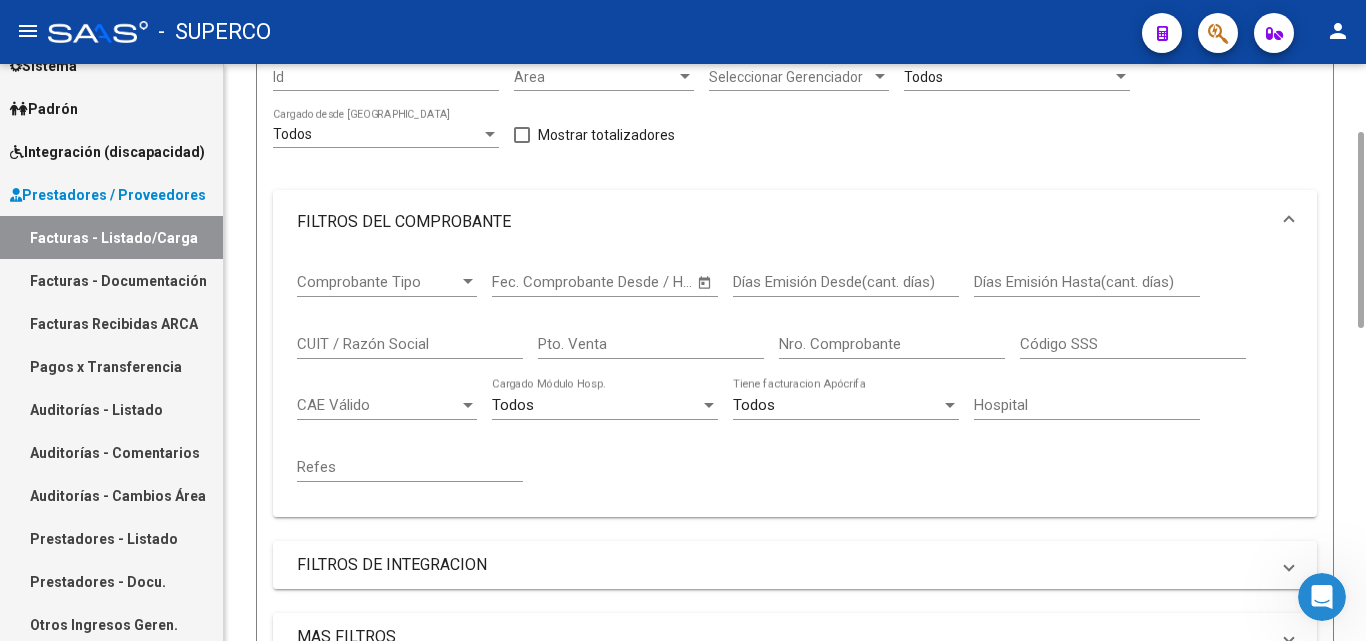 scroll, scrollTop: 0, scrollLeft: 0, axis: both 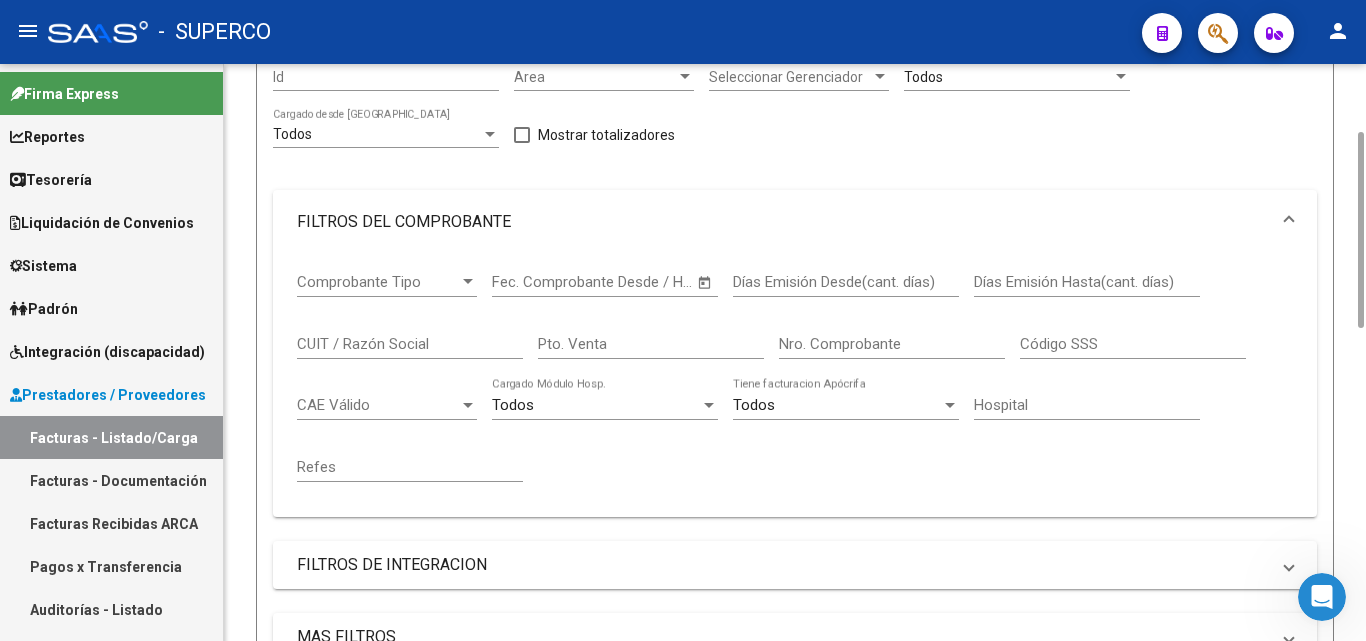 click on "CUIT / Razón Social" 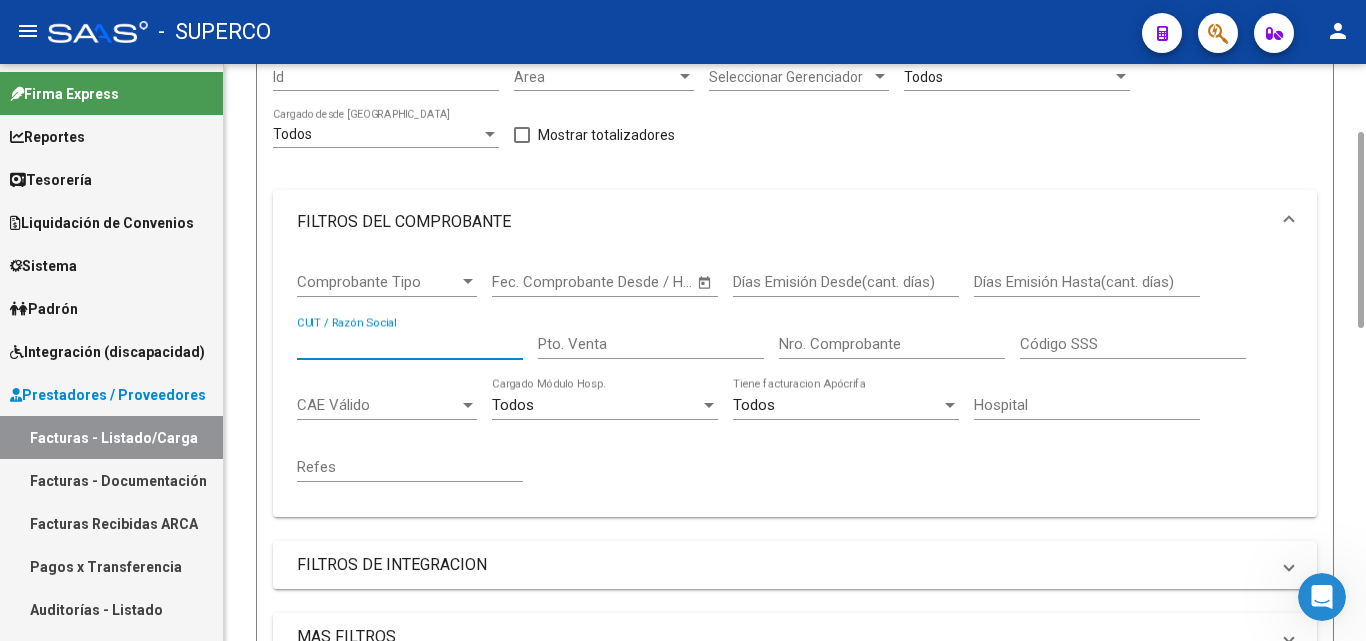 scroll, scrollTop: 0, scrollLeft: 0, axis: both 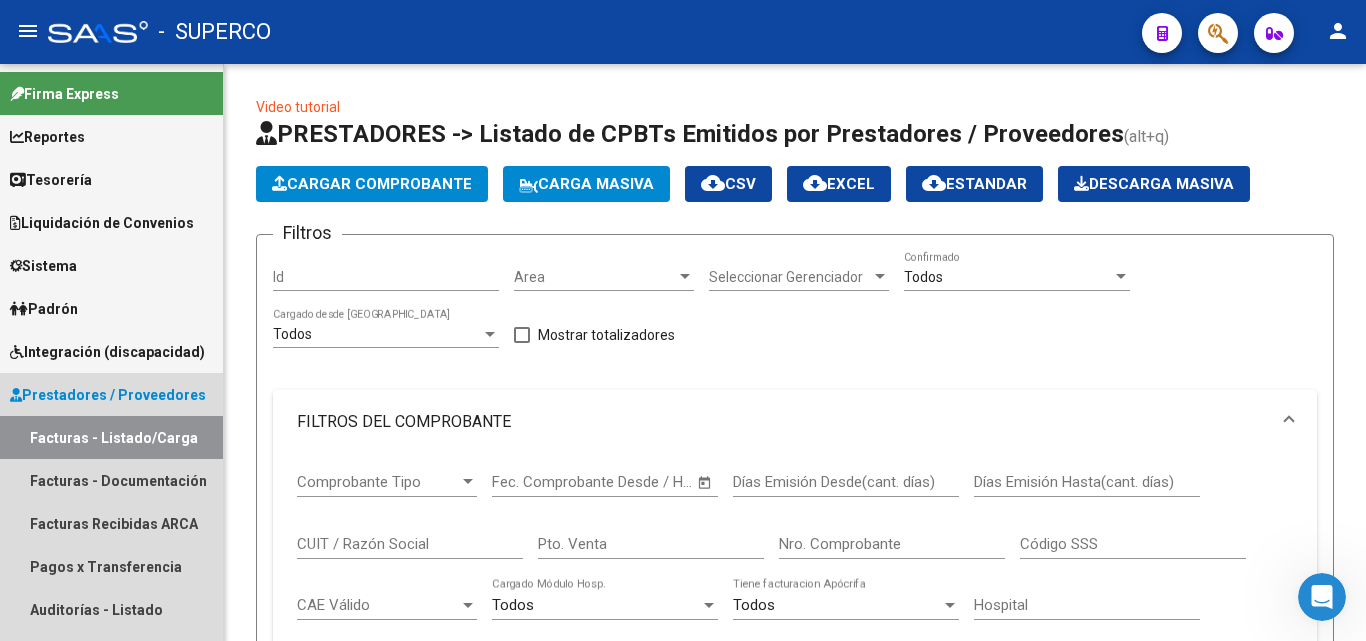click on "Facturas - Listado/Carga" at bounding box center [111, 437] 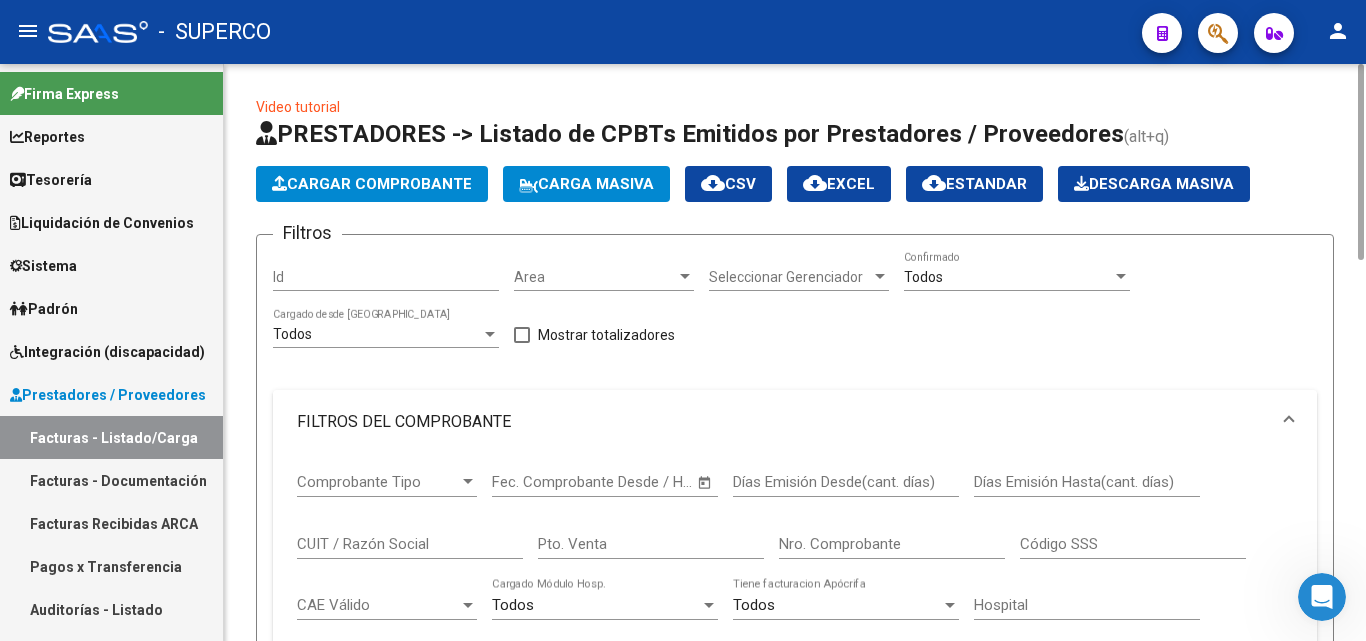 scroll, scrollTop: 400, scrollLeft: 0, axis: vertical 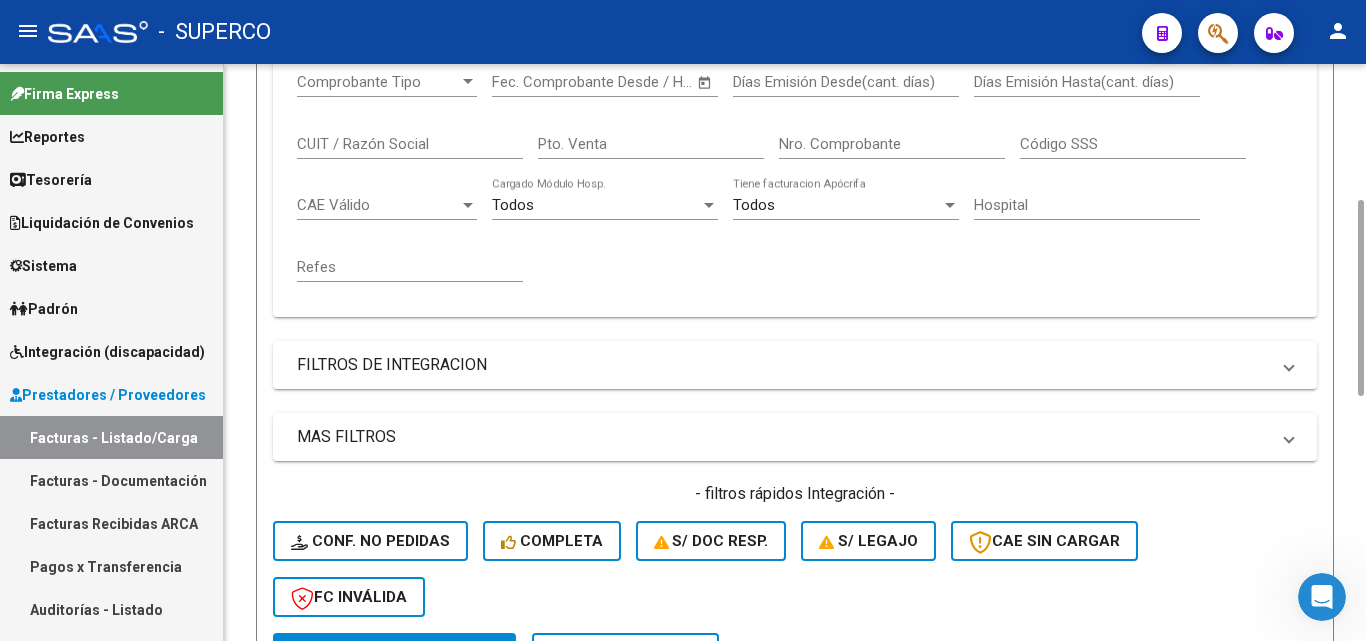 click on "search  Buscar Comprobante" 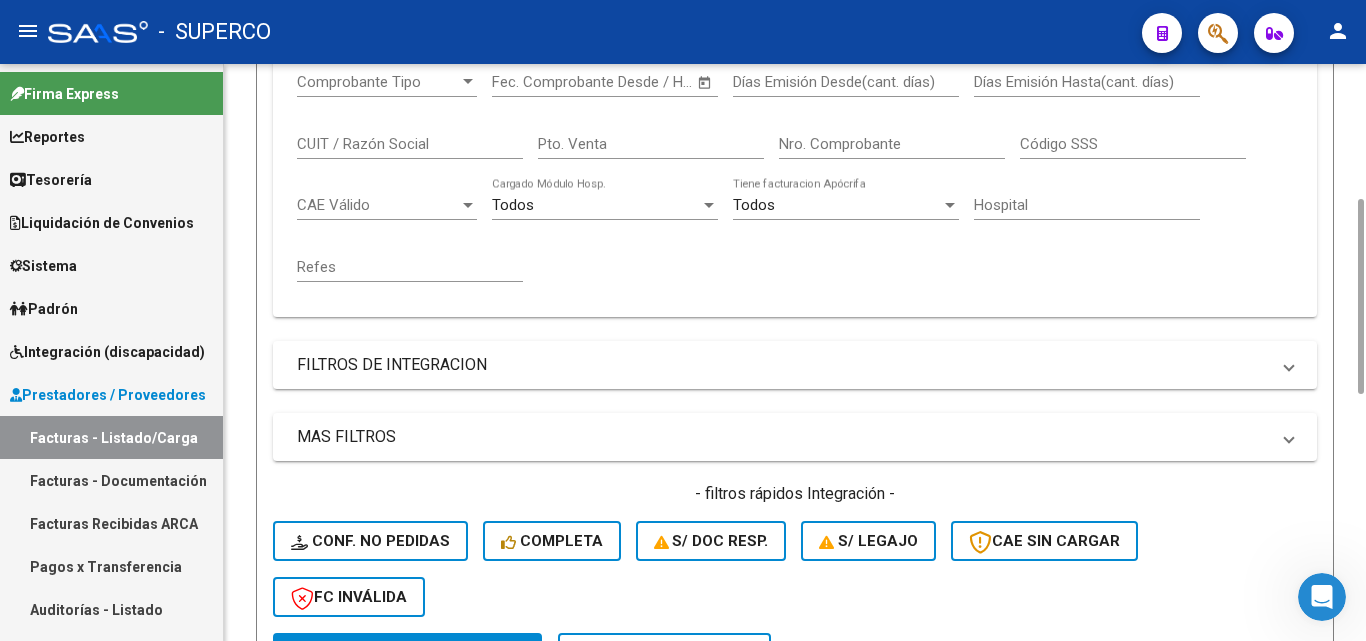 scroll, scrollTop: 200, scrollLeft: 0, axis: vertical 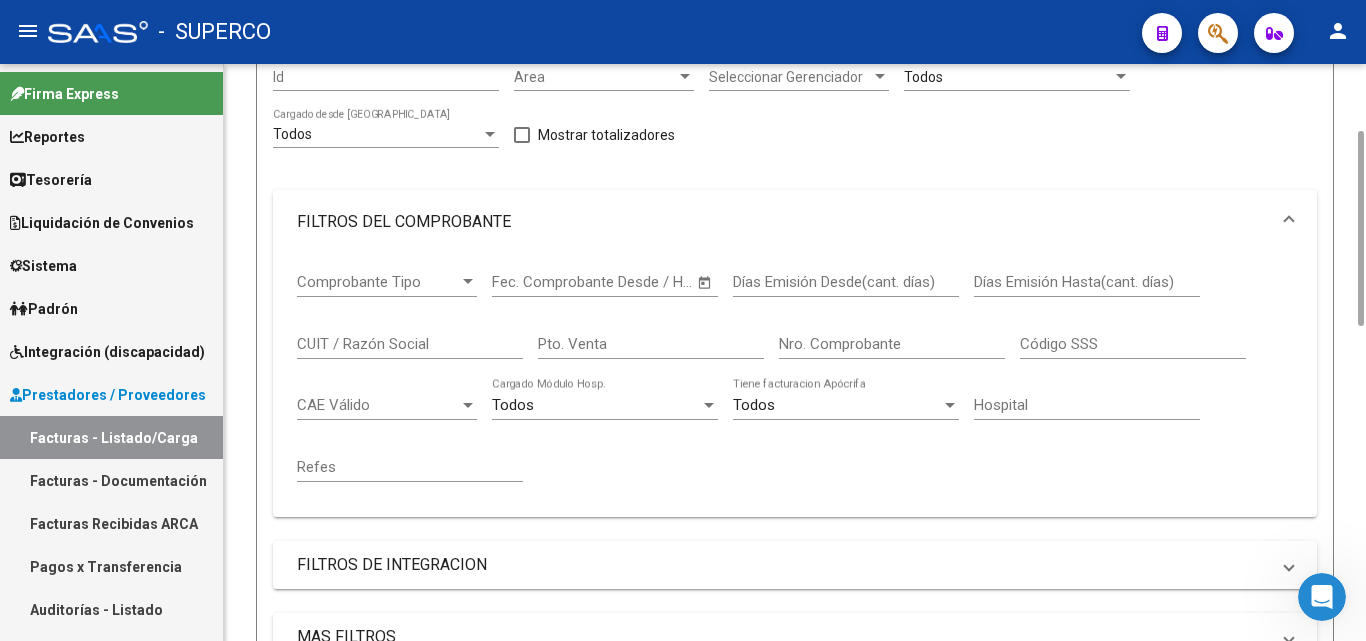 click on "CUIT / Razón Social" at bounding box center (410, 344) 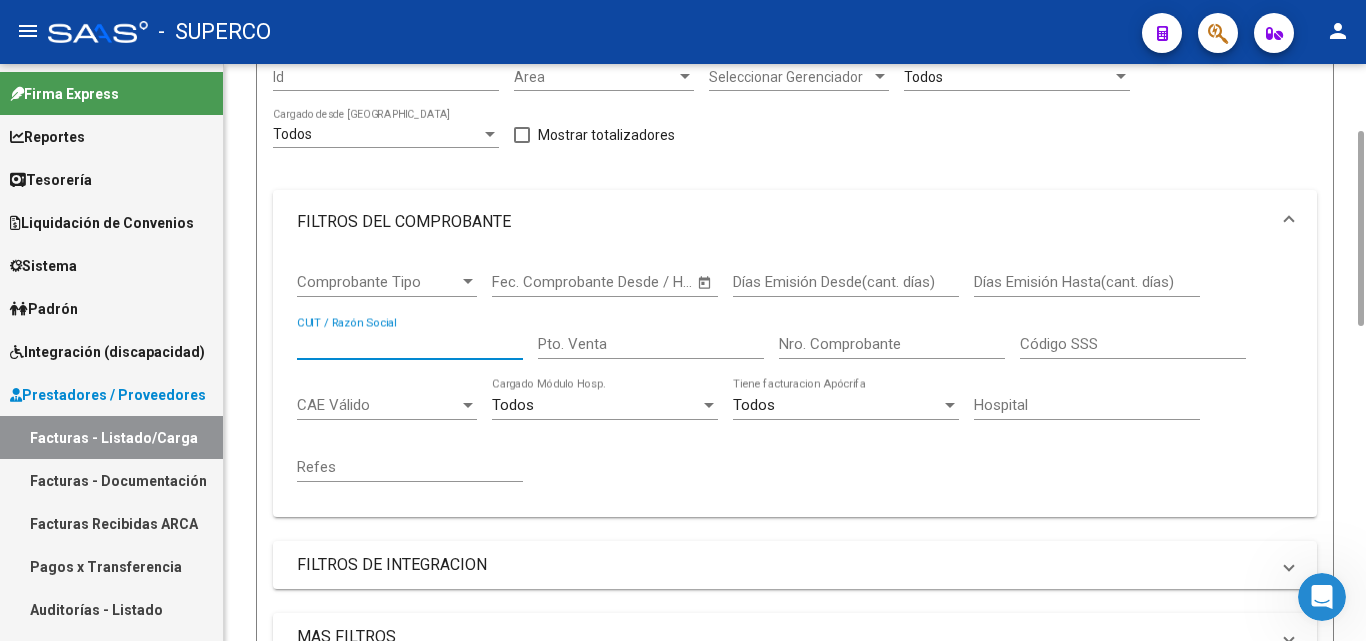 click on "Start date – Fec. Comprobante Desde / Hasta" 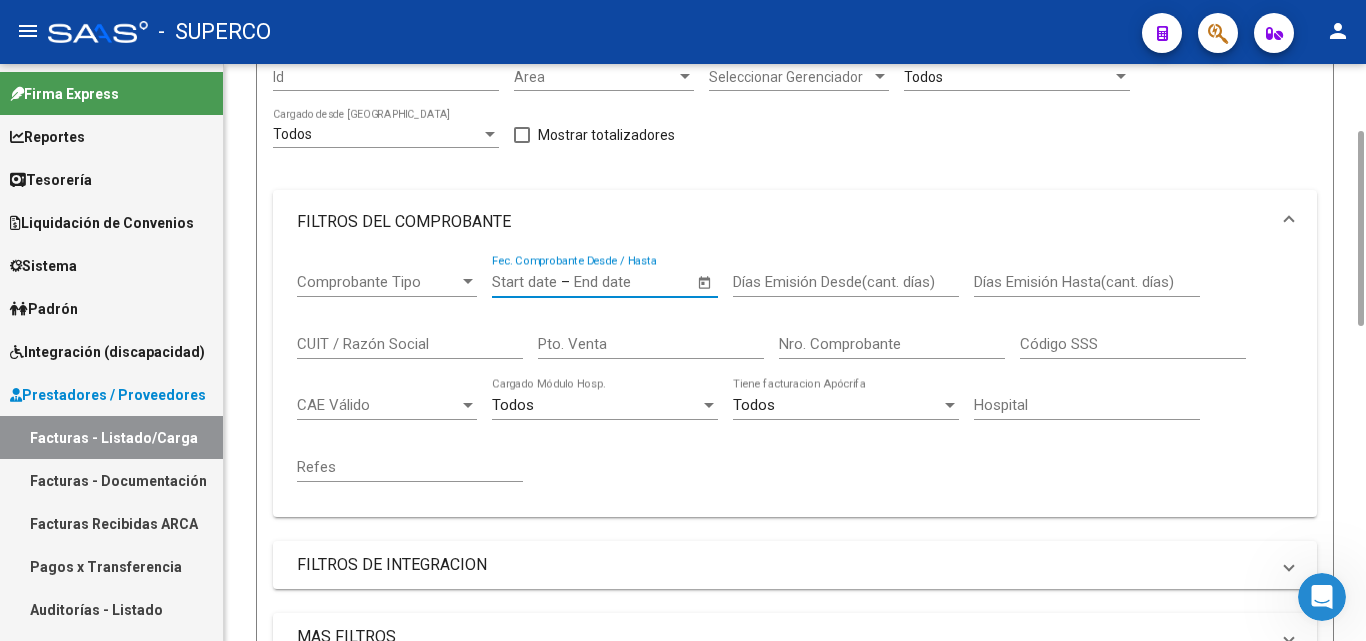 click on "Comprobante Tipo" at bounding box center (378, 282) 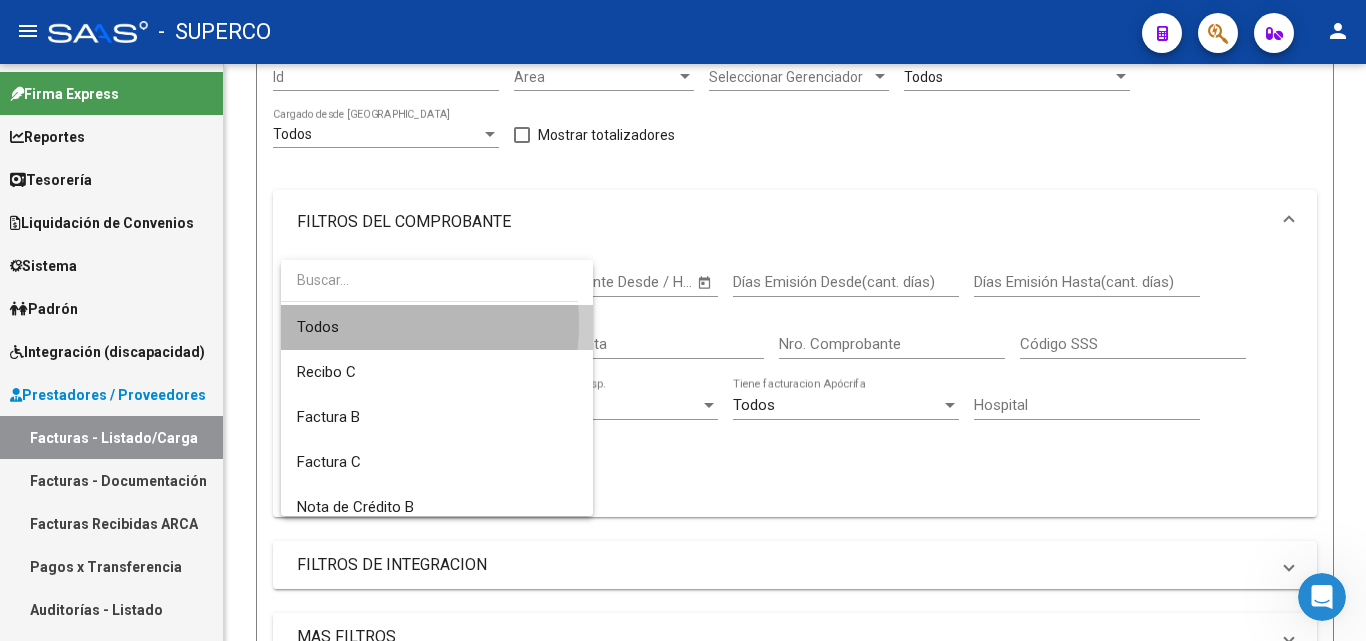click on "Todos" at bounding box center (437, 327) 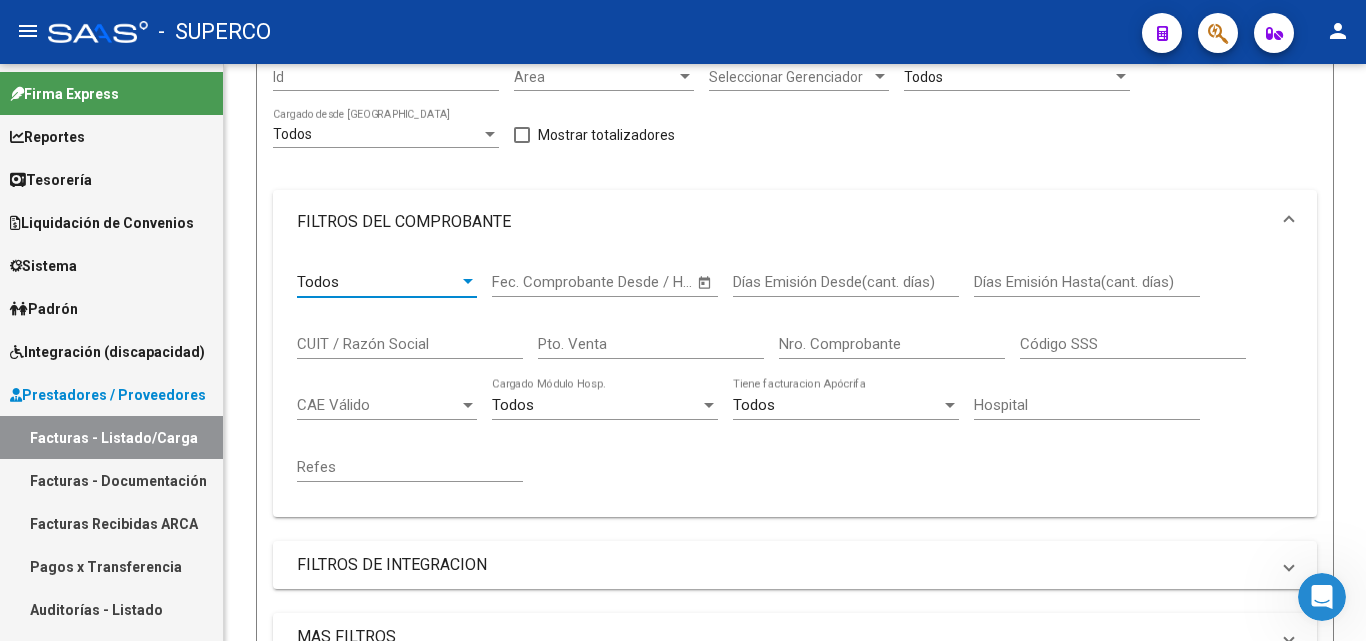 scroll, scrollTop: 0, scrollLeft: 0, axis: both 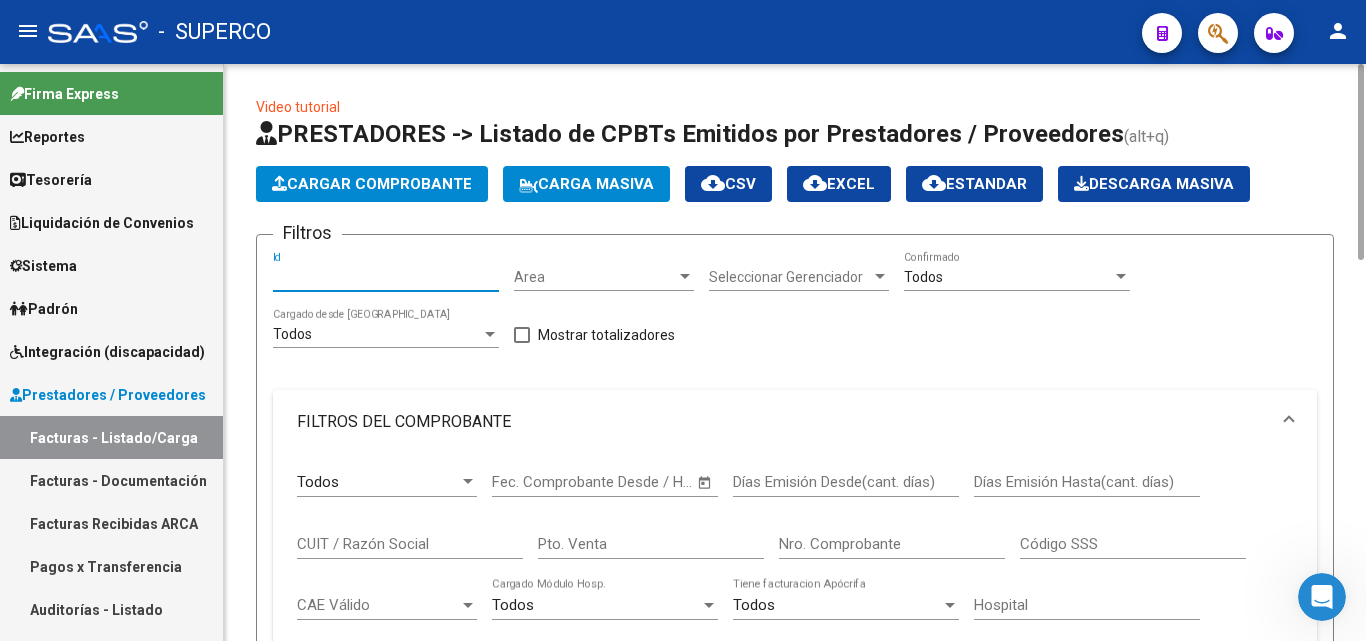 click on "Id" at bounding box center (386, 277) 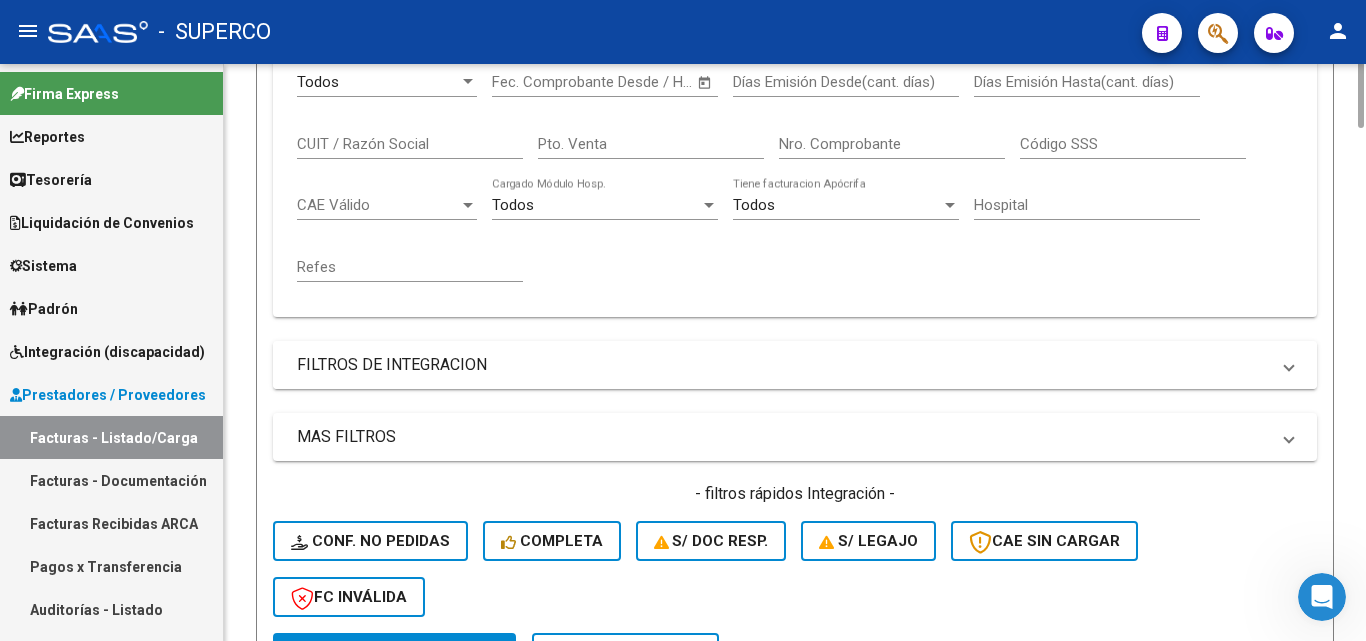 scroll, scrollTop: 0, scrollLeft: 0, axis: both 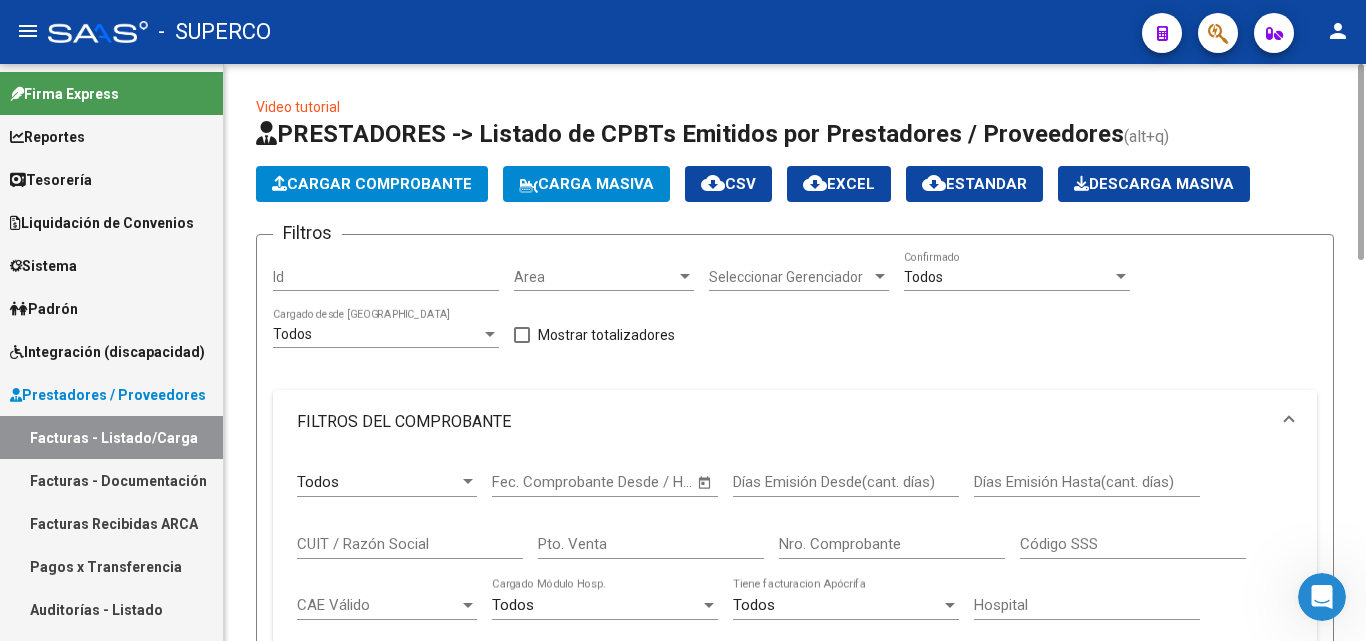 click on "Todos  Confirmado" 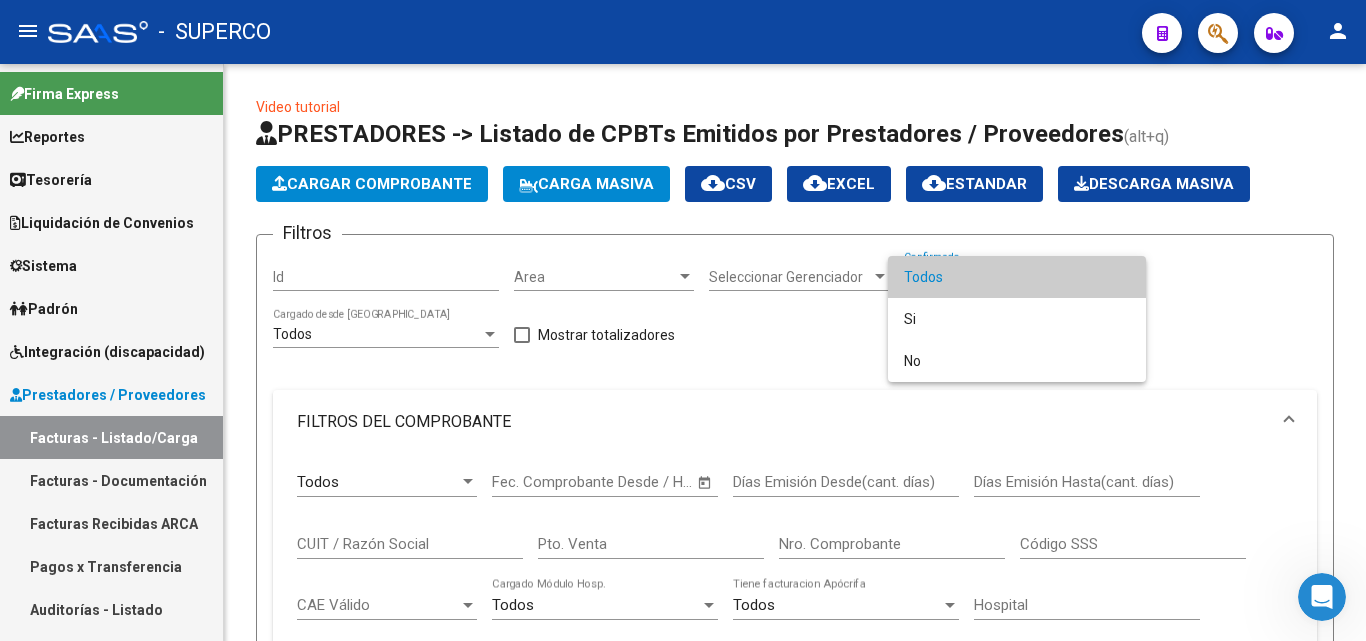 click on "Todos" at bounding box center (1017, 277) 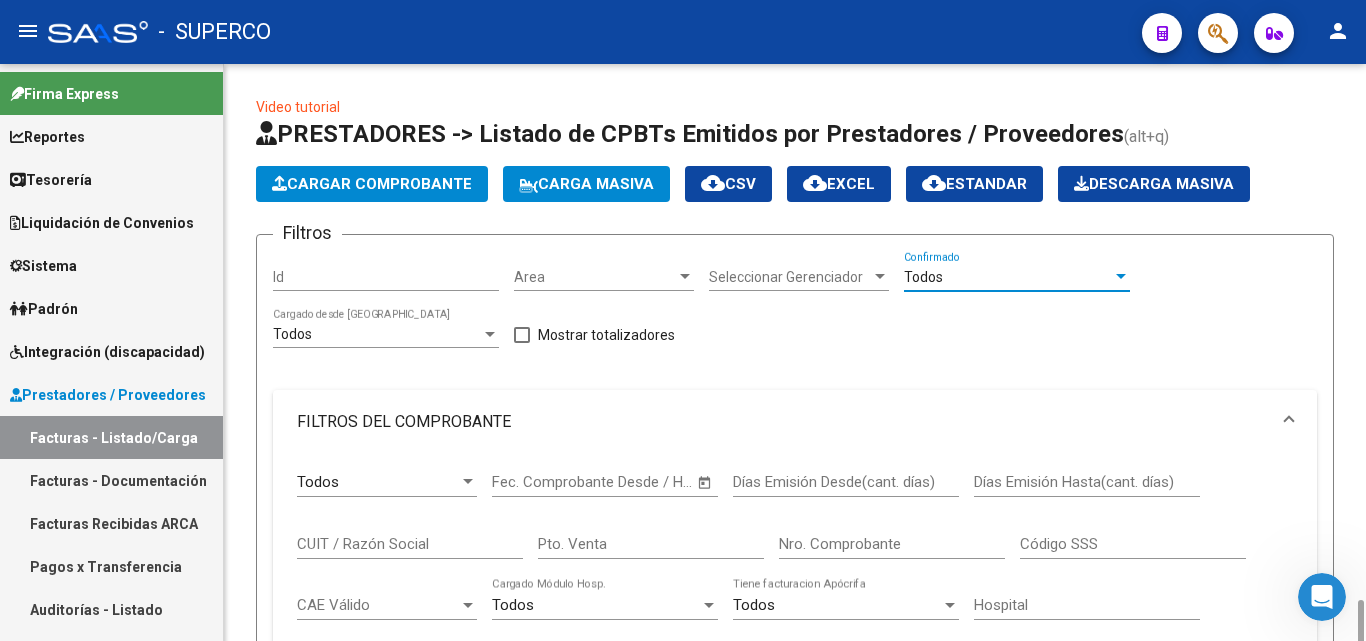 scroll, scrollTop: 400, scrollLeft: 0, axis: vertical 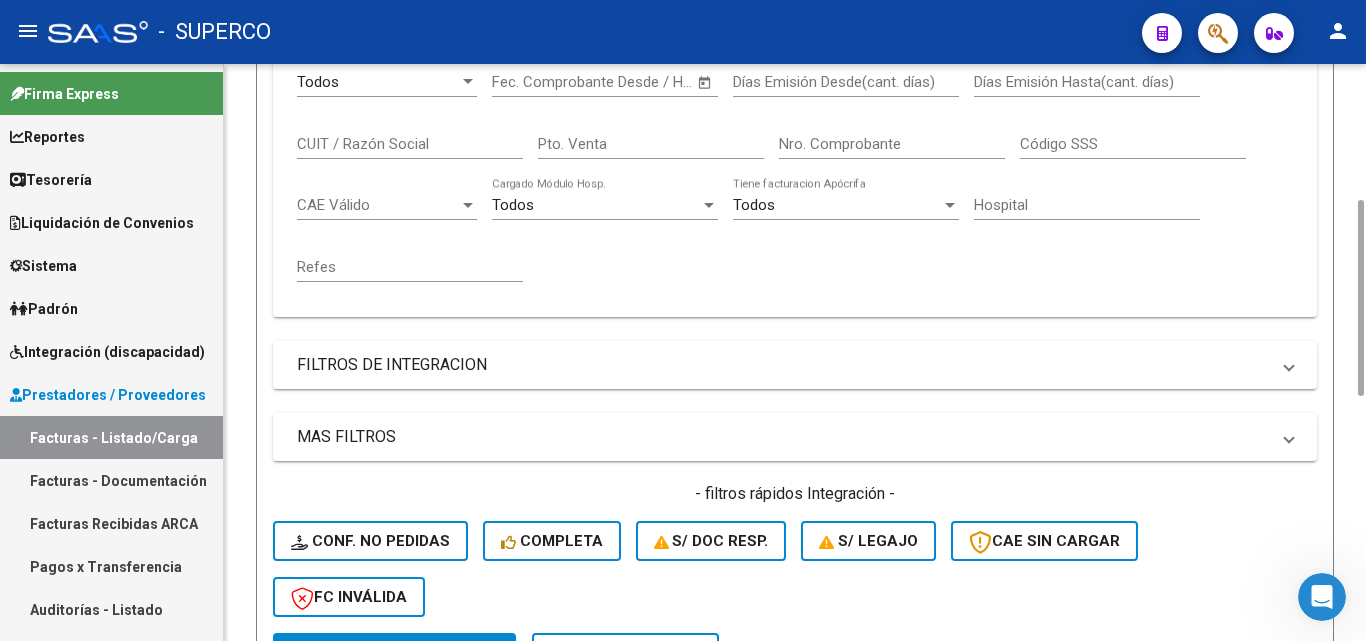 click on "CUIT / Razón Social" 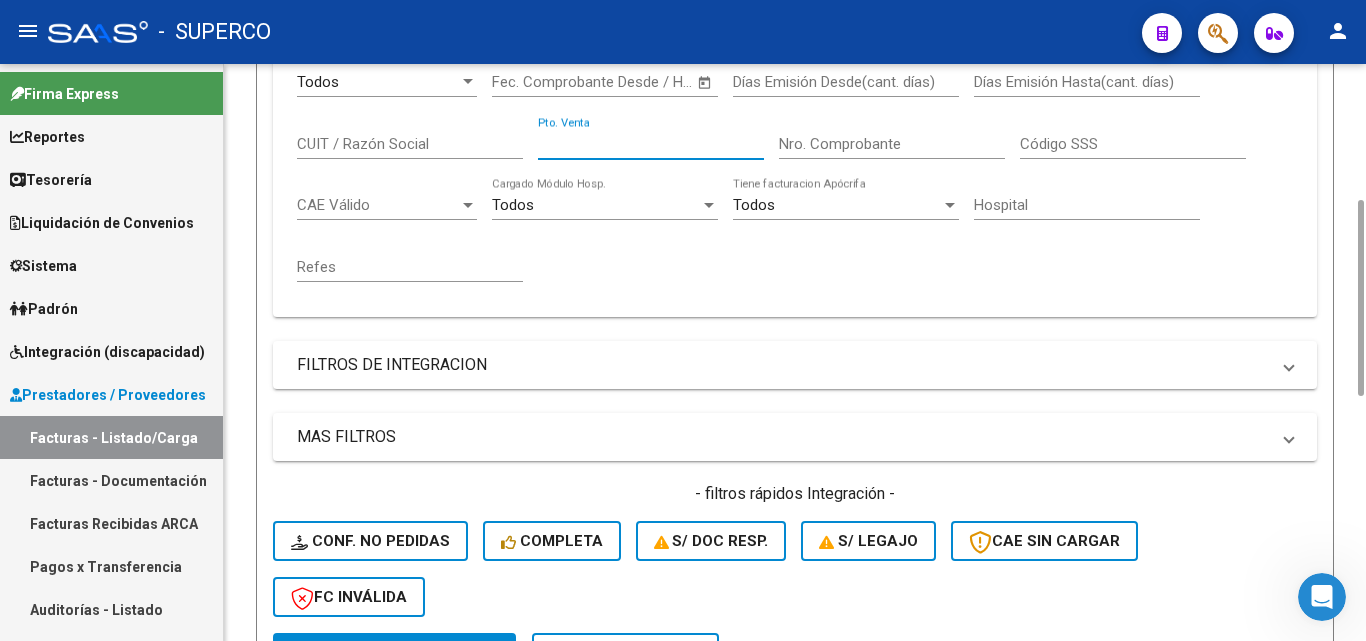 click on "Pto. Venta" at bounding box center (651, 144) 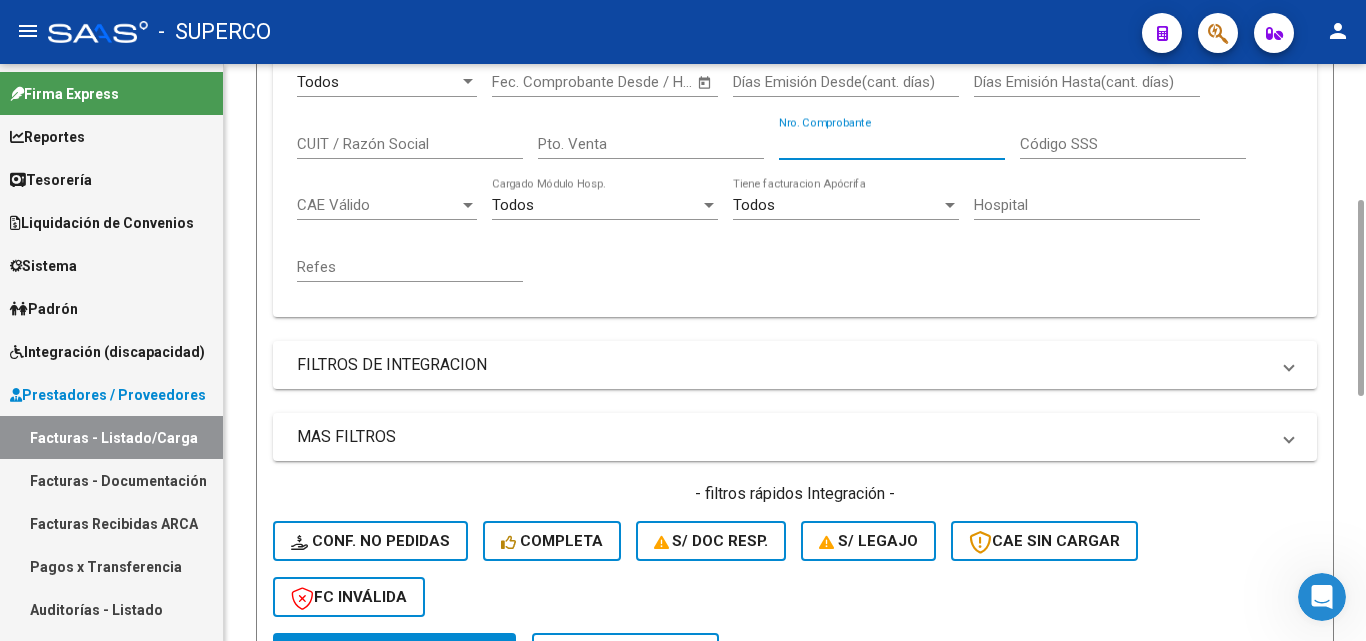 click on "Todos" at bounding box center [837, 205] 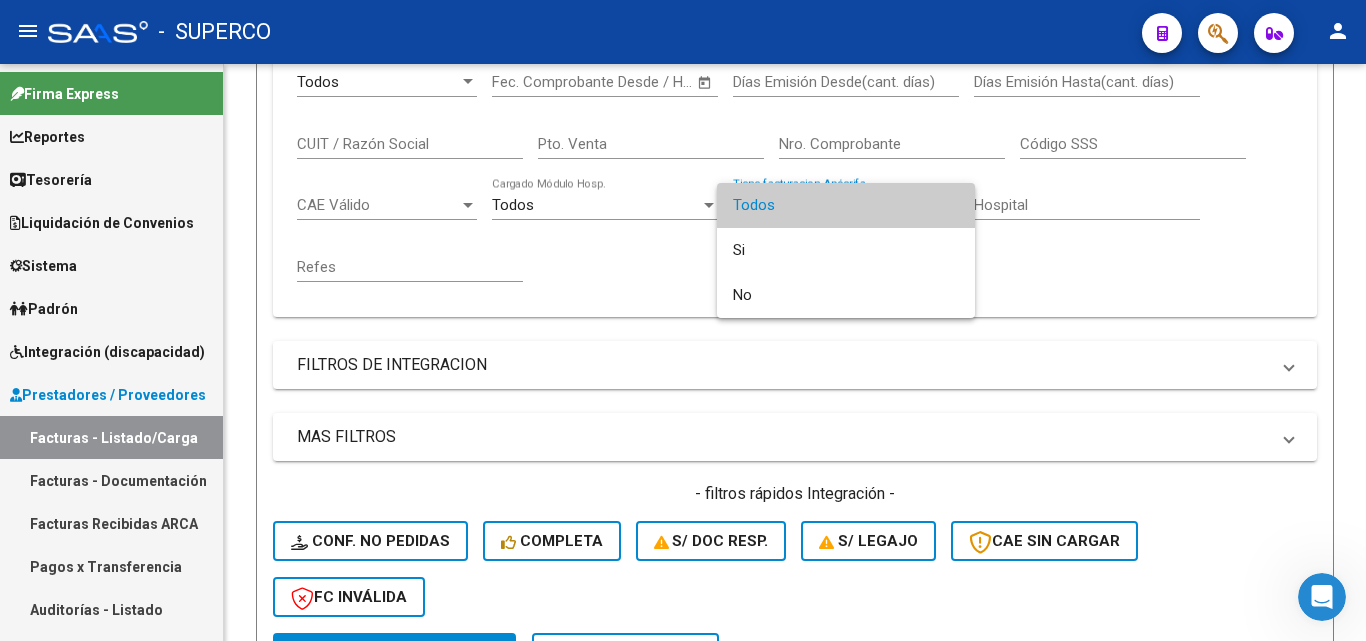 click at bounding box center (683, 320) 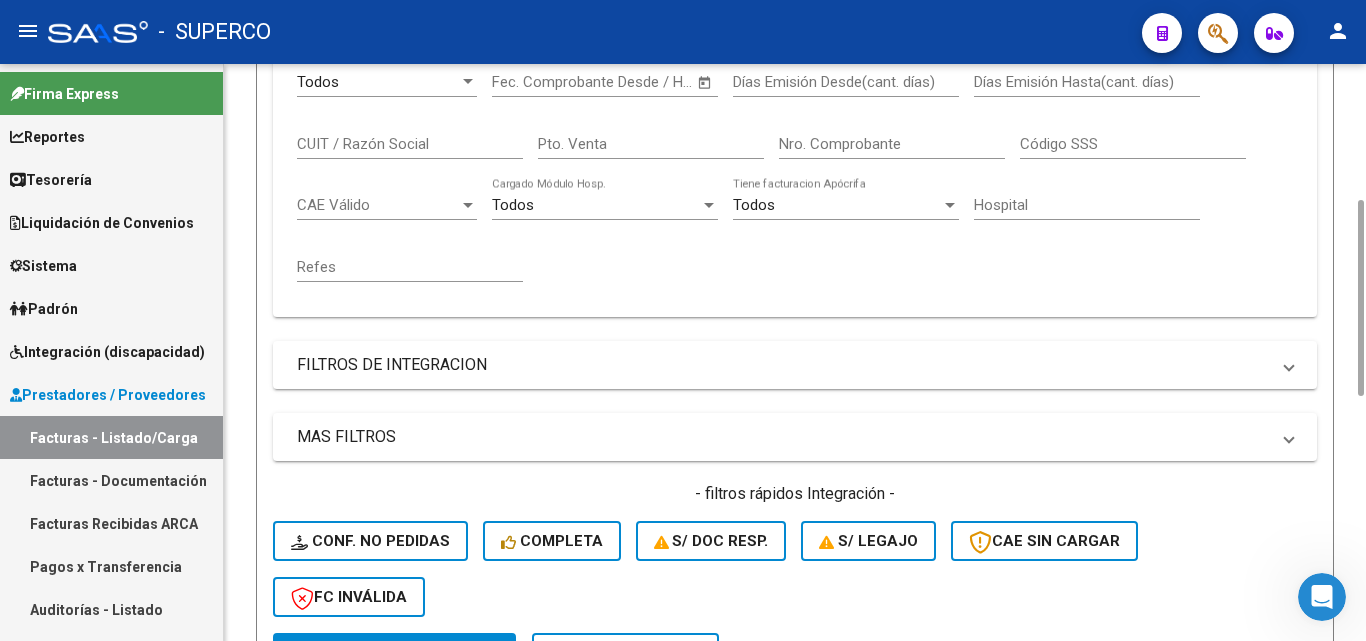 click on "CAE Válido" at bounding box center (378, 205) 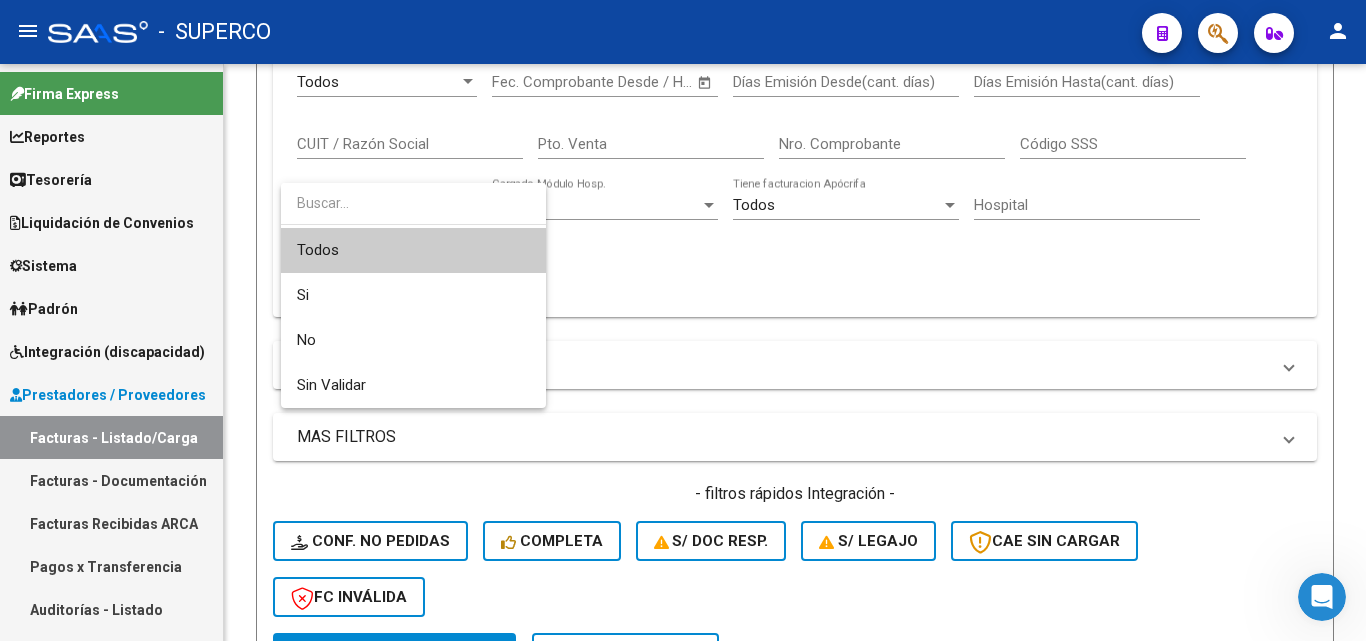 click at bounding box center [683, 320] 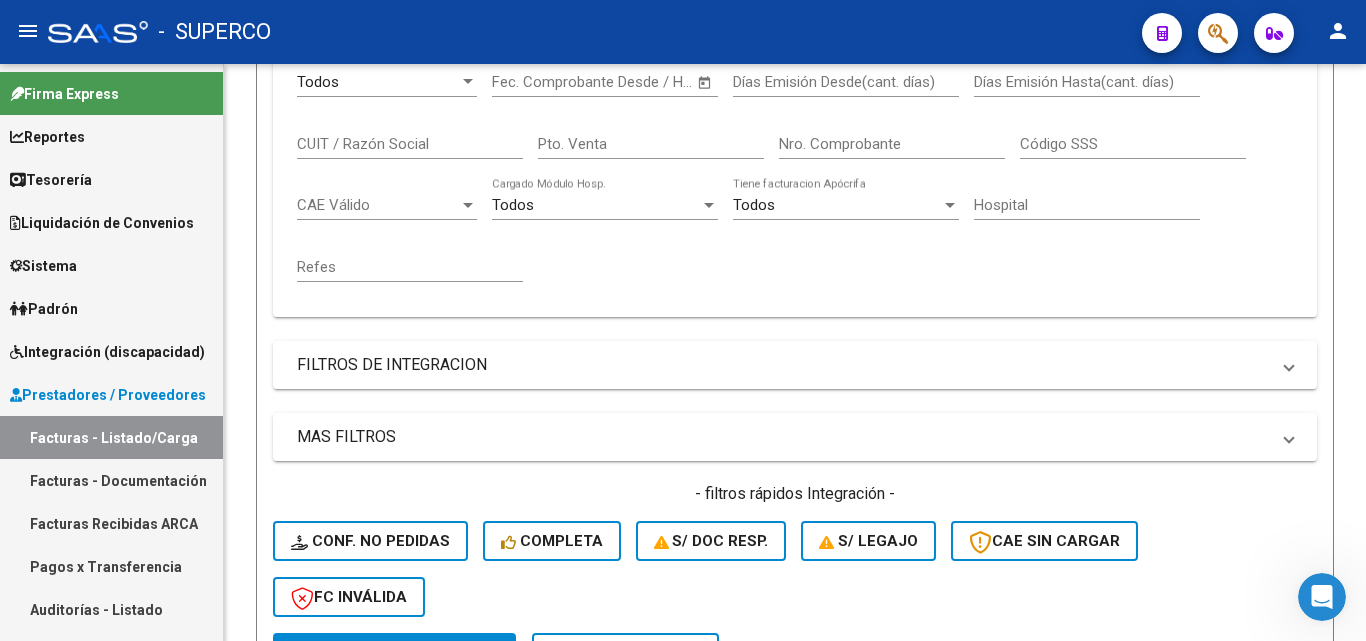 scroll, scrollTop: 800, scrollLeft: 0, axis: vertical 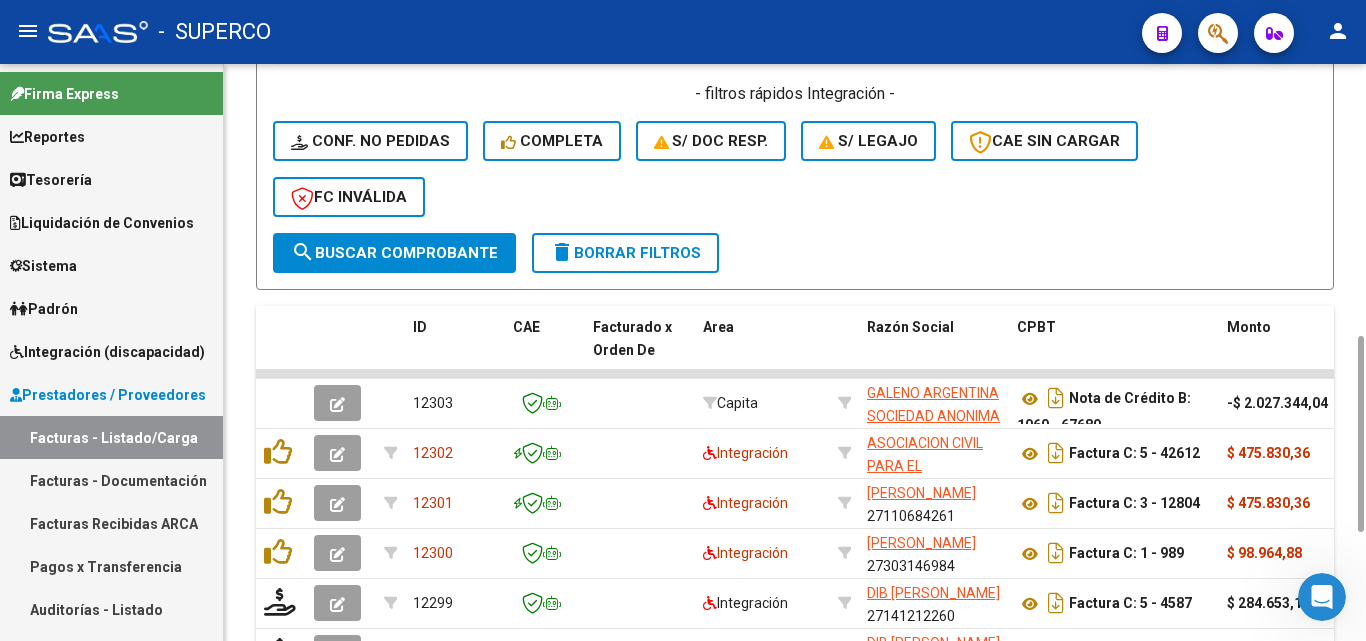 click on "search  Buscar Comprobante" 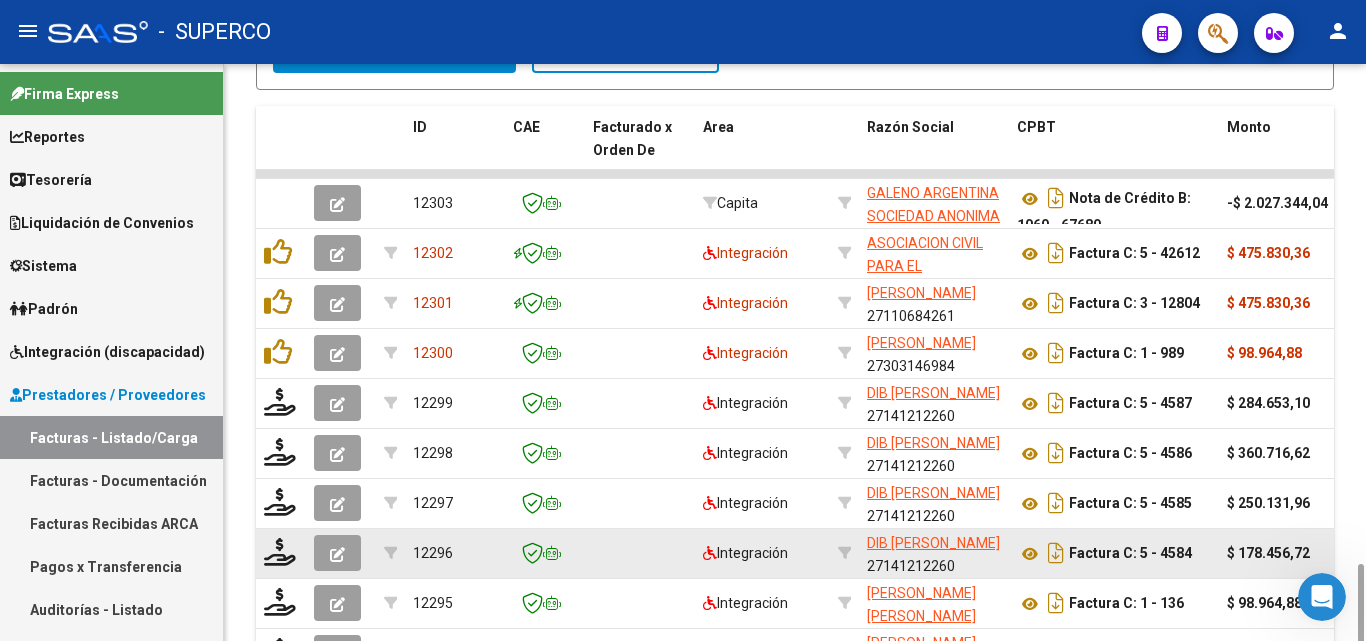 scroll, scrollTop: 1119, scrollLeft: 0, axis: vertical 